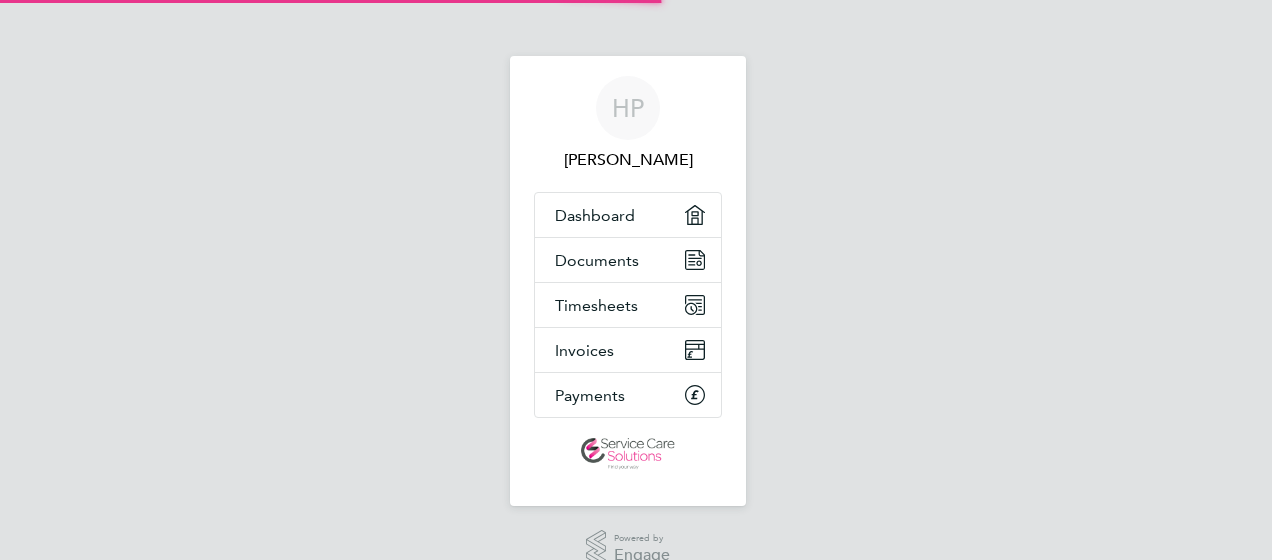 scroll, scrollTop: 0, scrollLeft: 0, axis: both 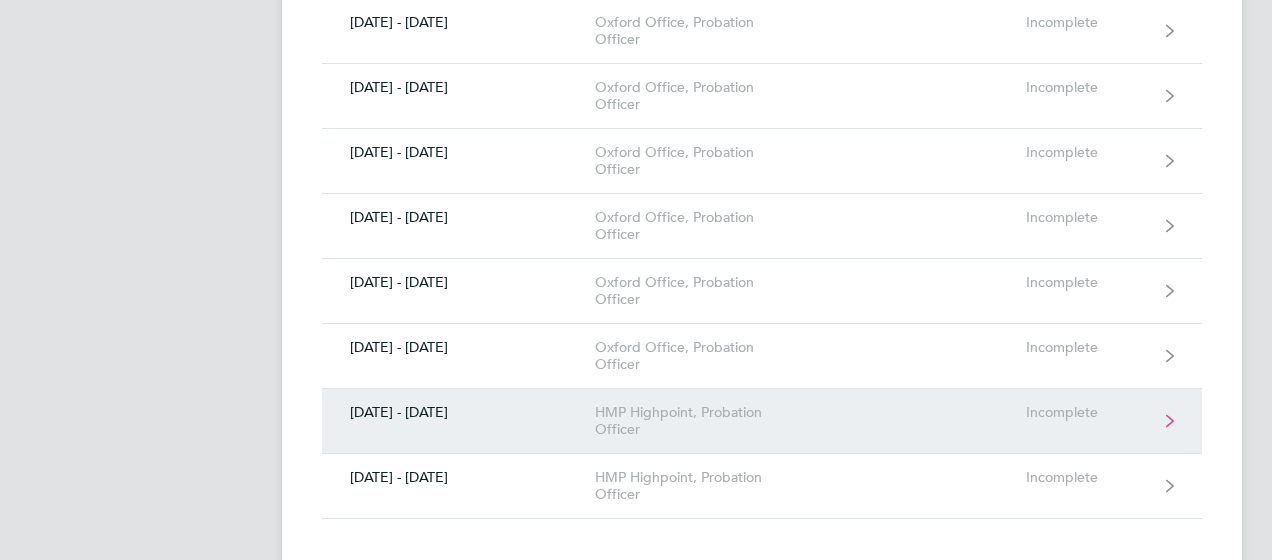 click on "HMP Highpoint, Probation Officer" 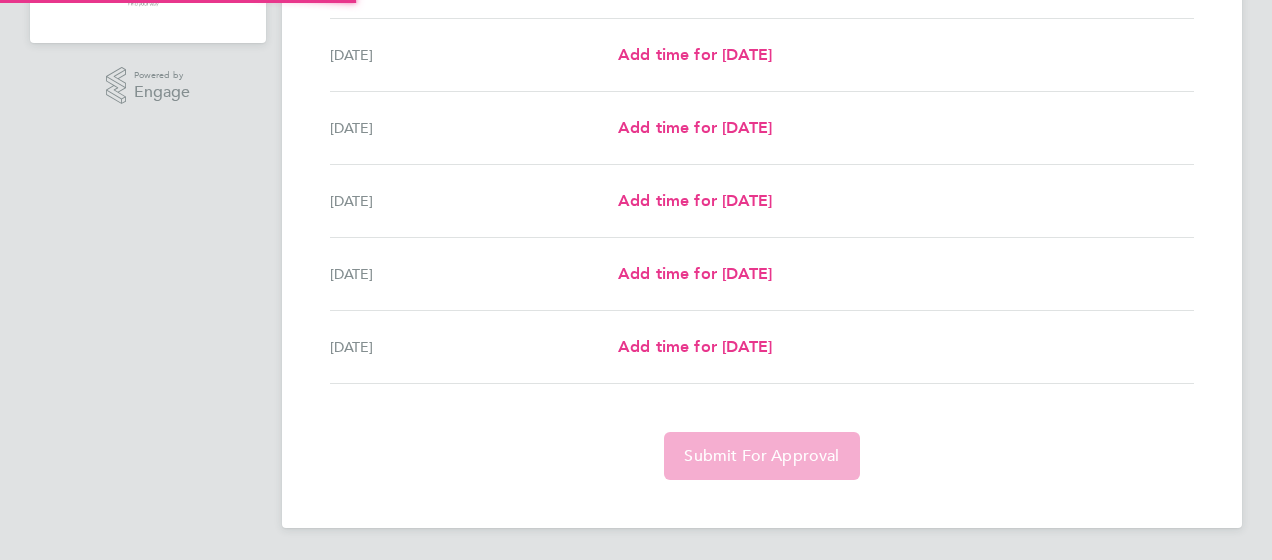 scroll, scrollTop: 0, scrollLeft: 0, axis: both 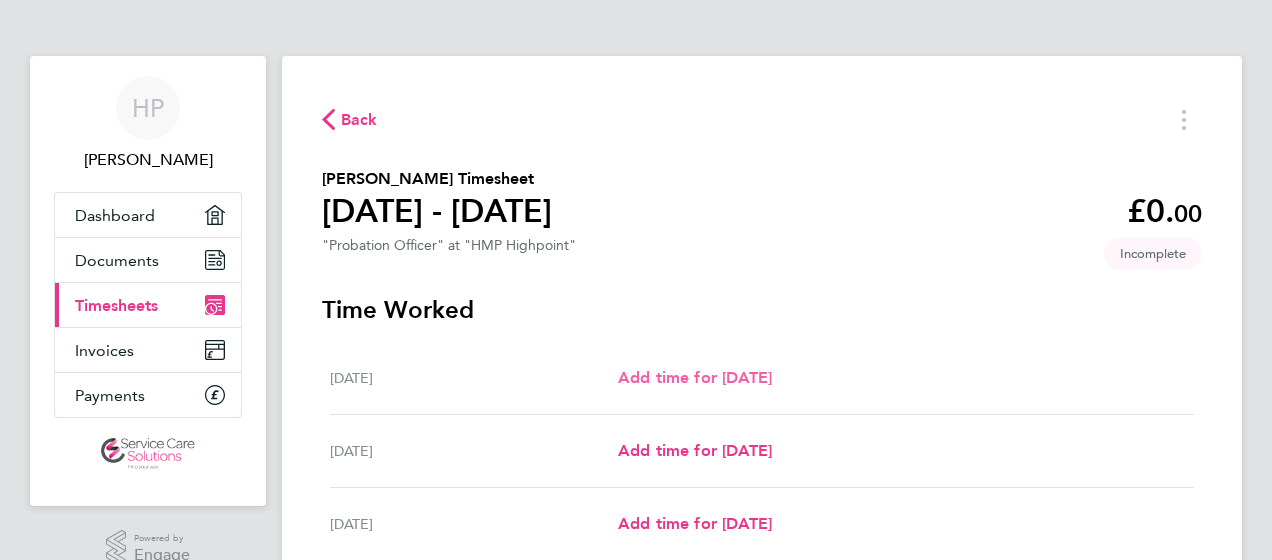click on "Add time for [DATE]" at bounding box center (695, 377) 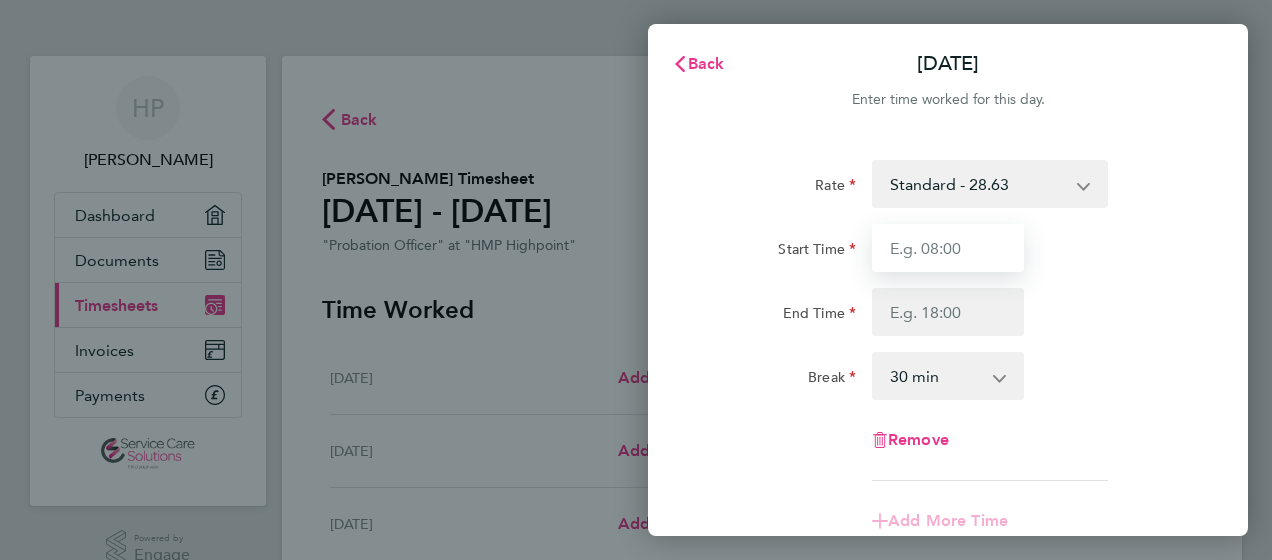 click on "Start Time" at bounding box center [948, 248] 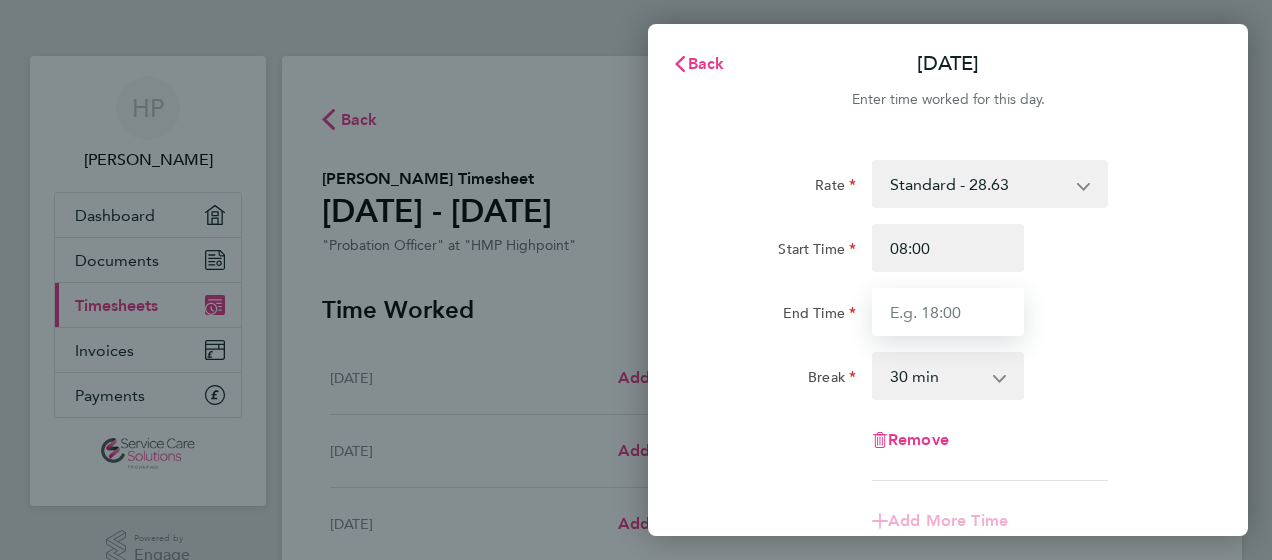 type on "15:30" 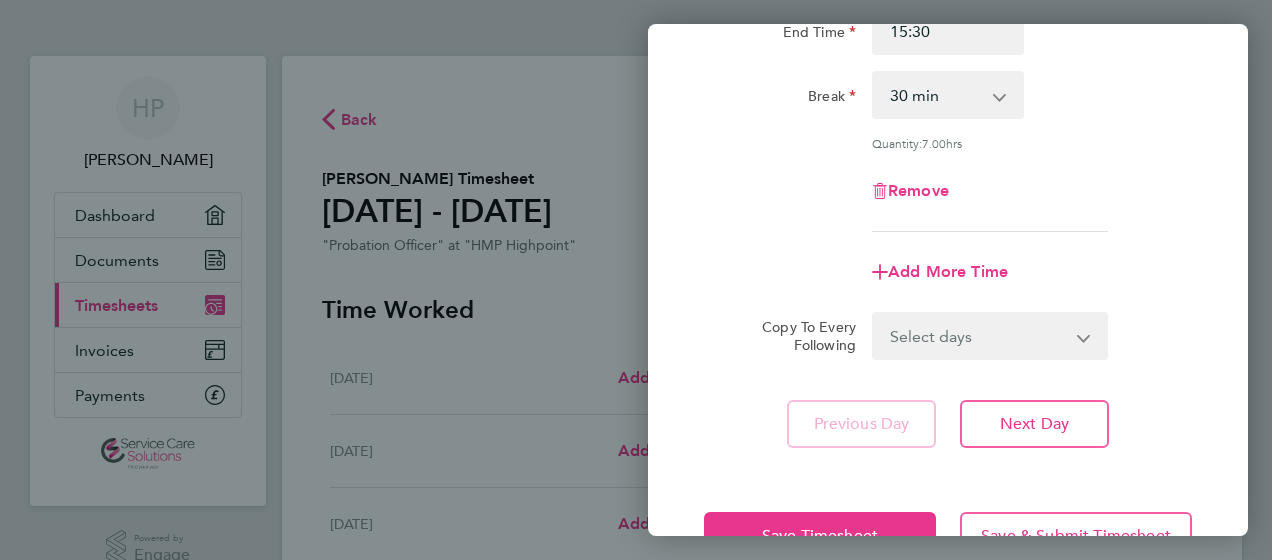 scroll, scrollTop: 300, scrollLeft: 0, axis: vertical 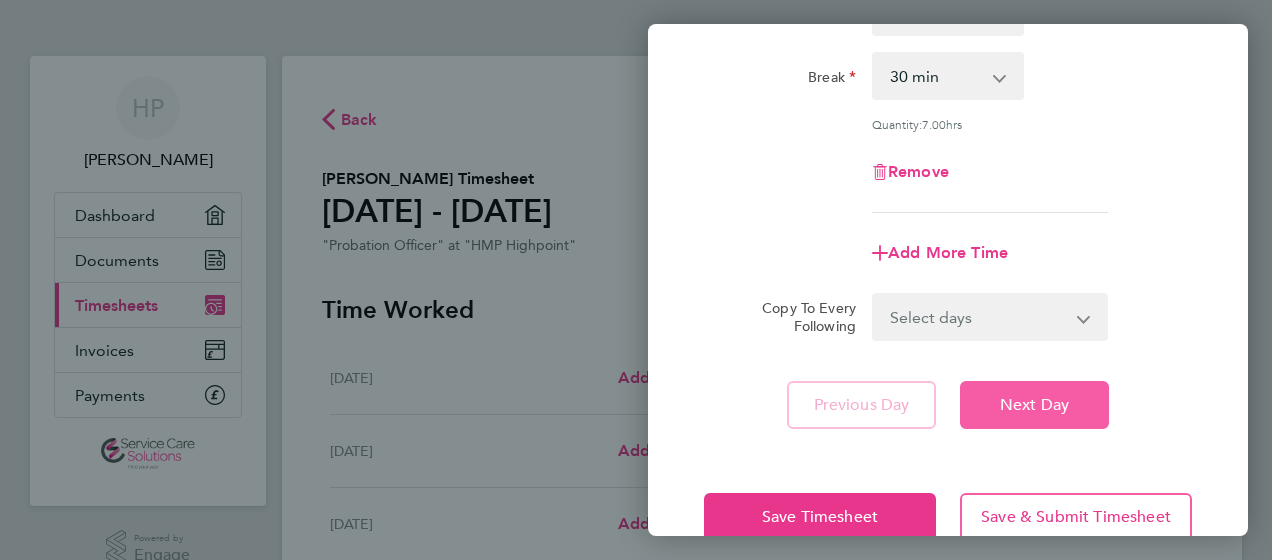 click on "Next Day" 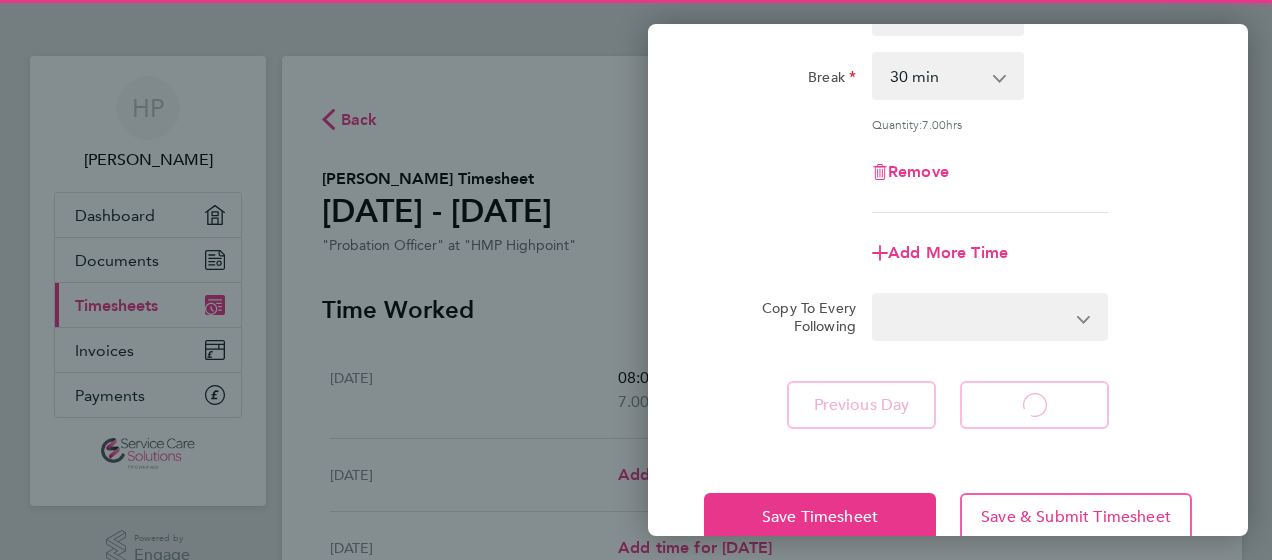 scroll, scrollTop: 0, scrollLeft: 0, axis: both 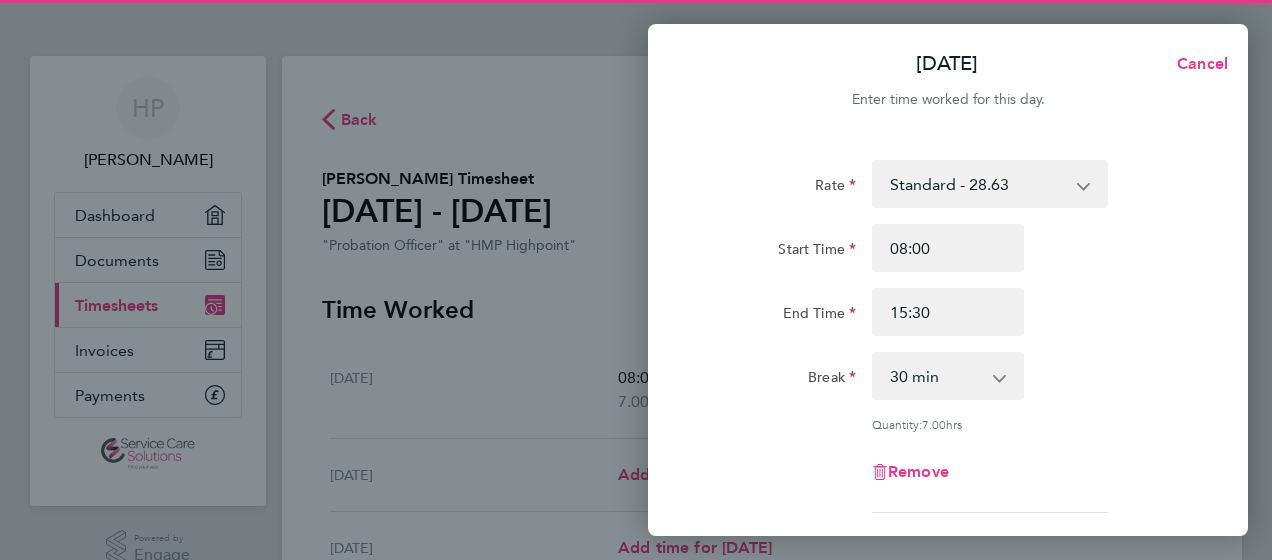 select on "30" 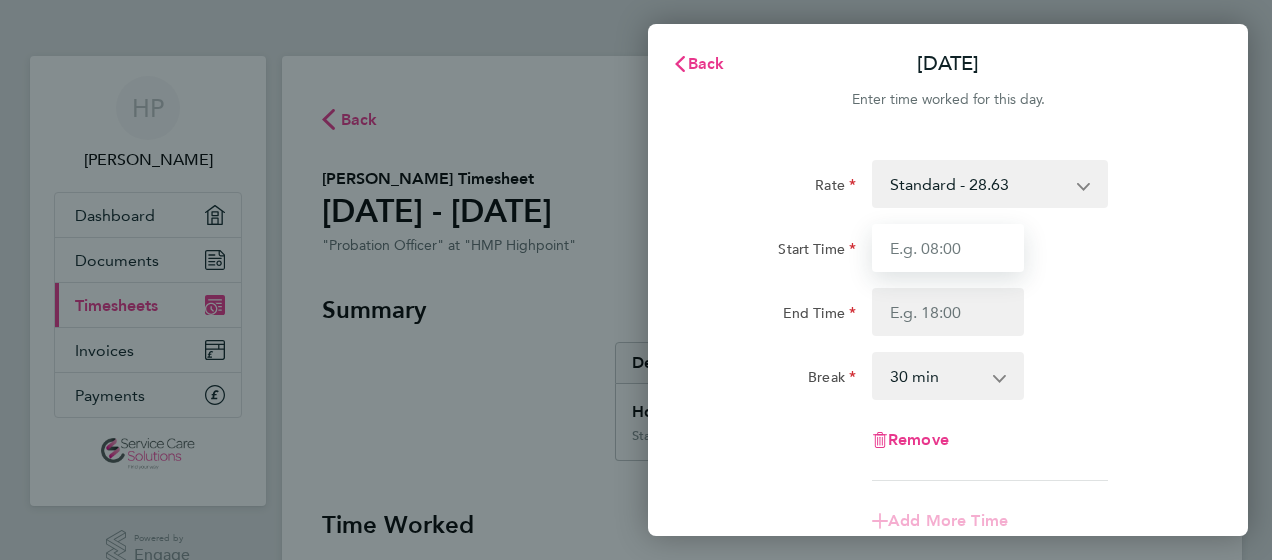 click on "Start Time" at bounding box center [948, 248] 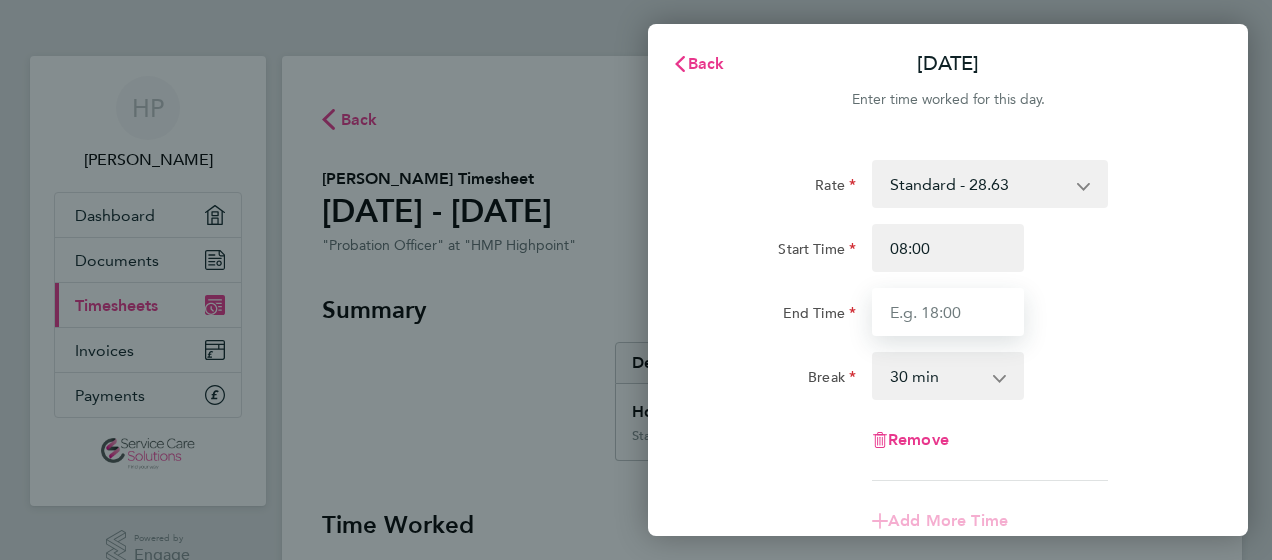 type on "15:30" 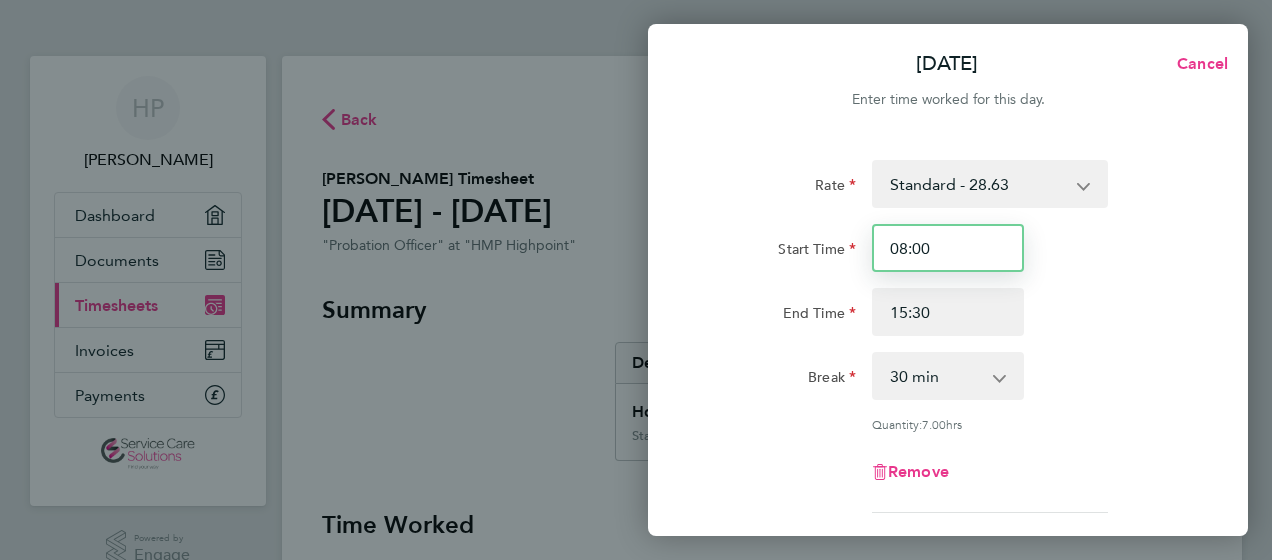 scroll, scrollTop: 343, scrollLeft: 0, axis: vertical 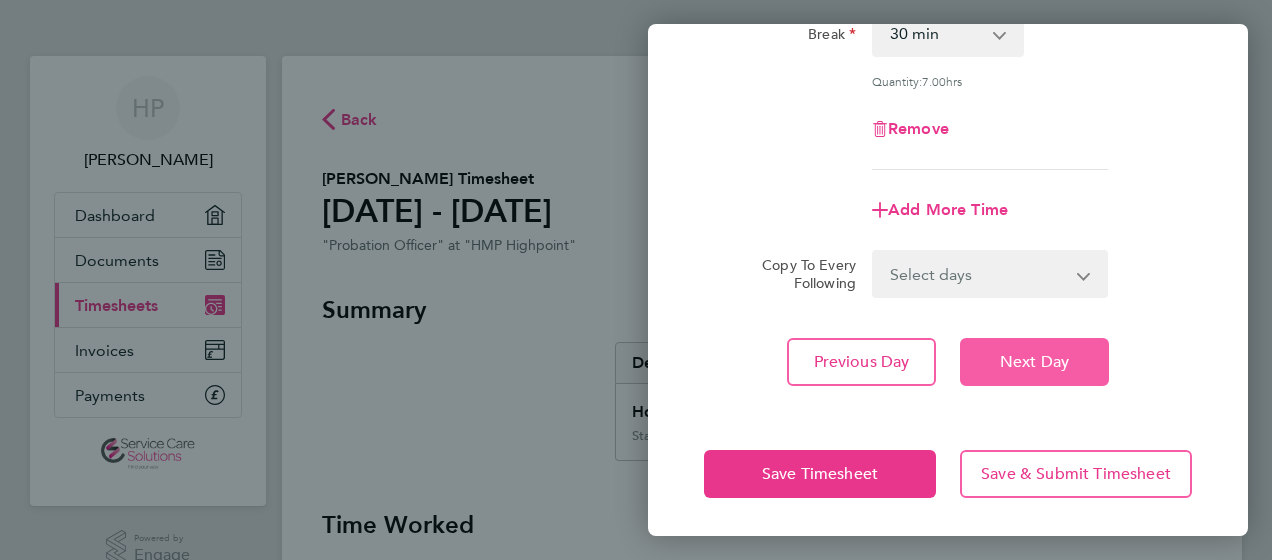 click on "Next Day" 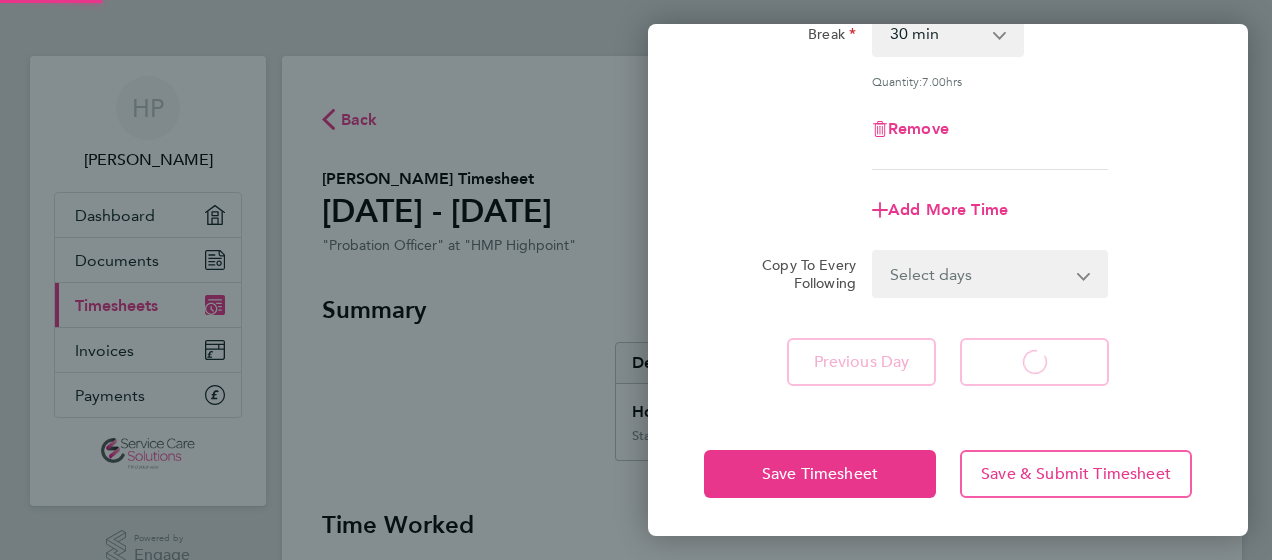 scroll, scrollTop: 312, scrollLeft: 0, axis: vertical 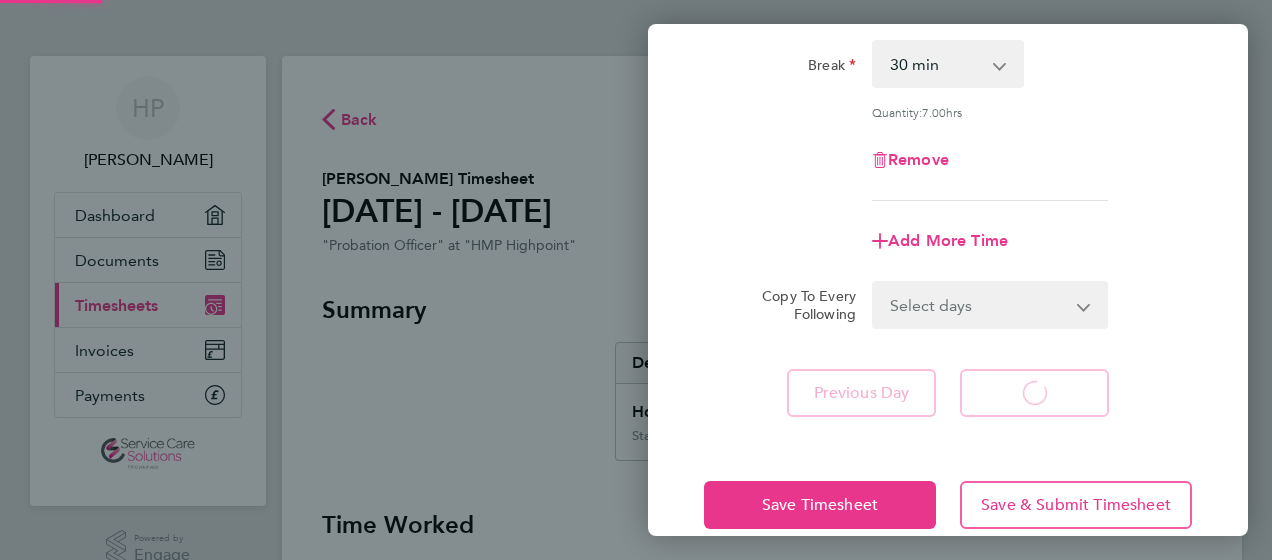 select on "30" 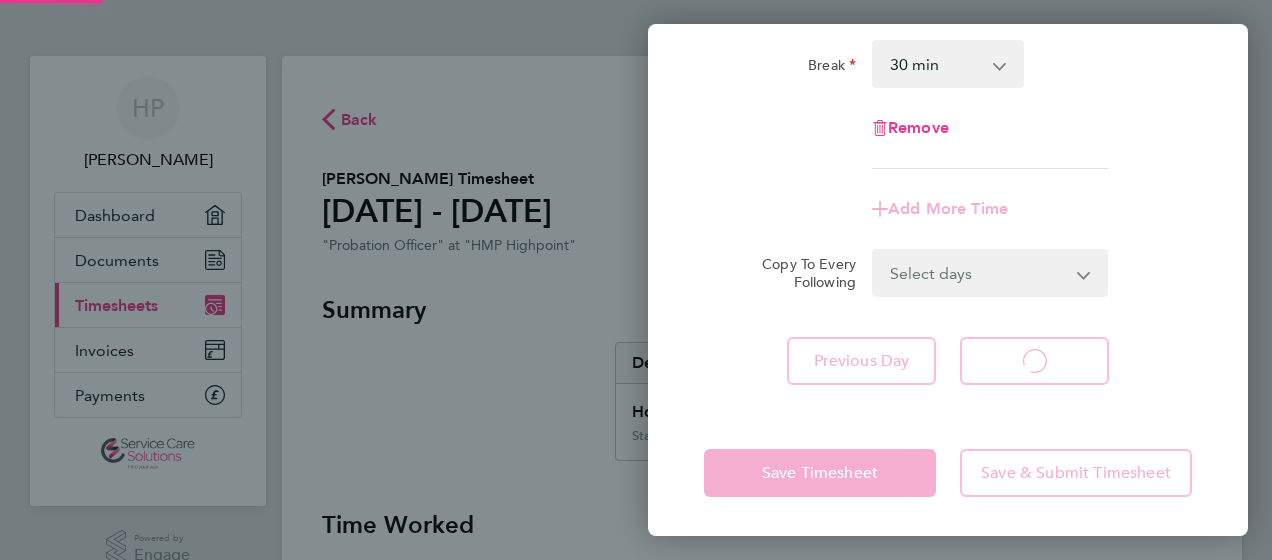 select on "30" 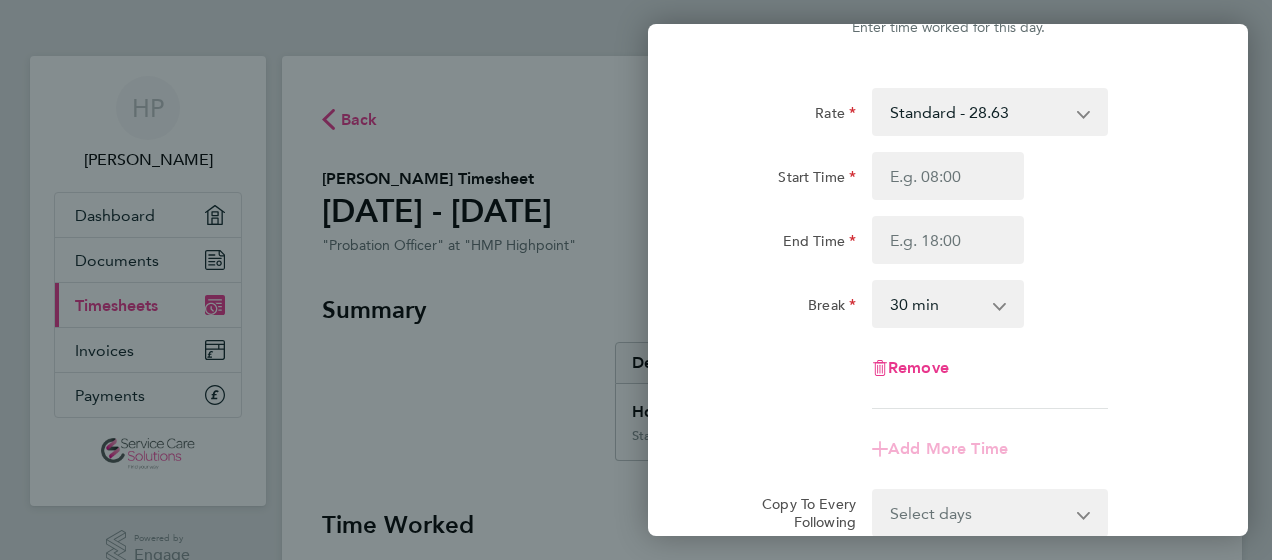 scroll, scrollTop: 12, scrollLeft: 0, axis: vertical 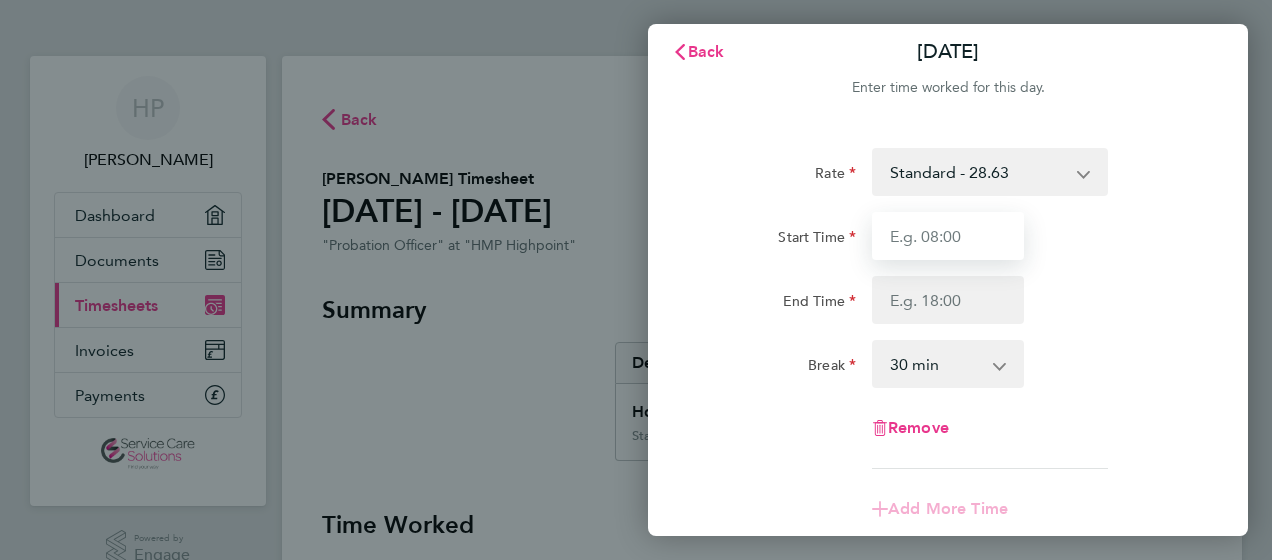click on "Start Time" at bounding box center [948, 236] 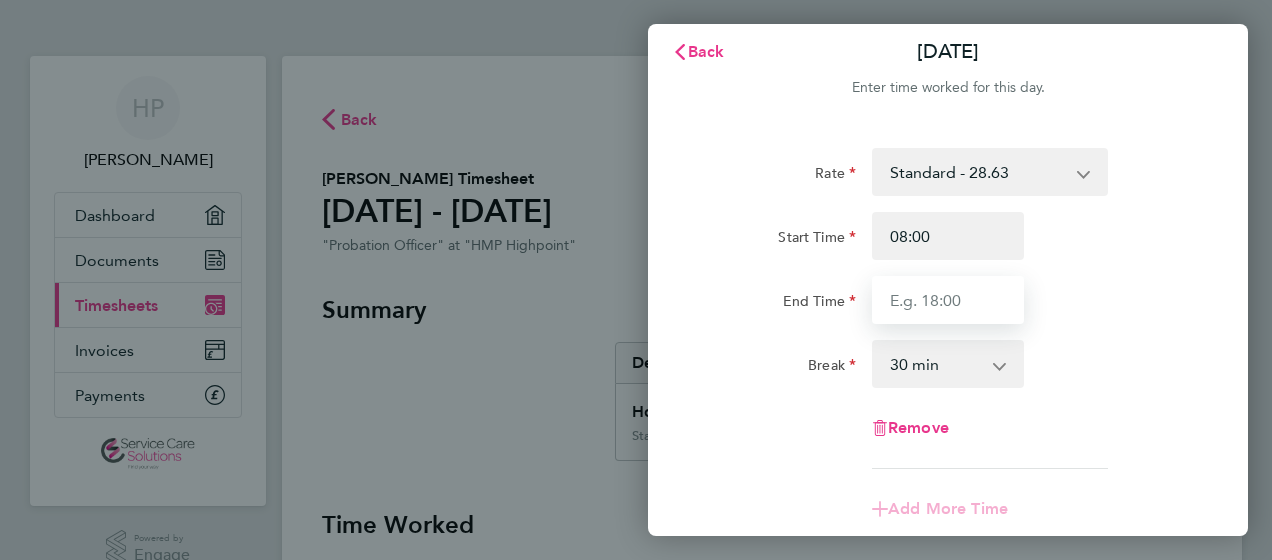 type on "15:30" 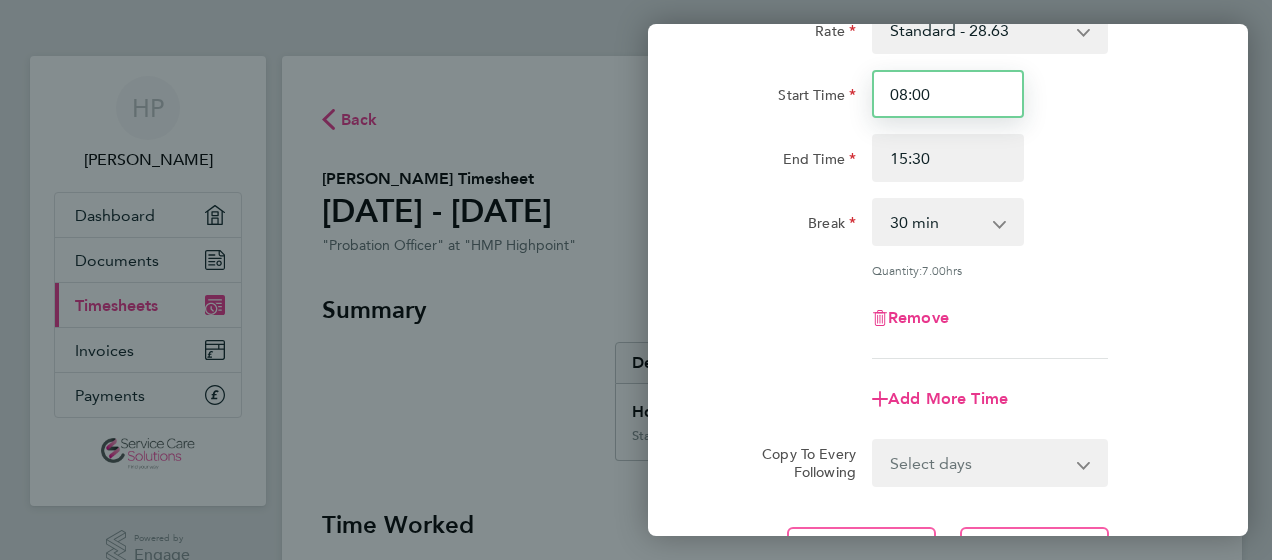 scroll, scrollTop: 343, scrollLeft: 0, axis: vertical 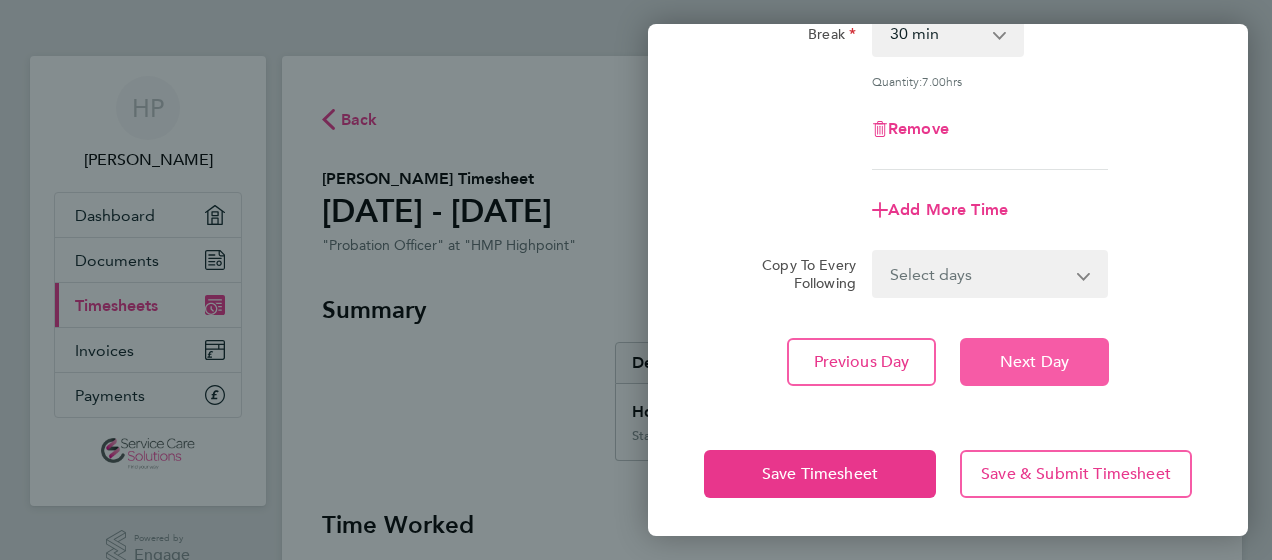 click on "Next Day" 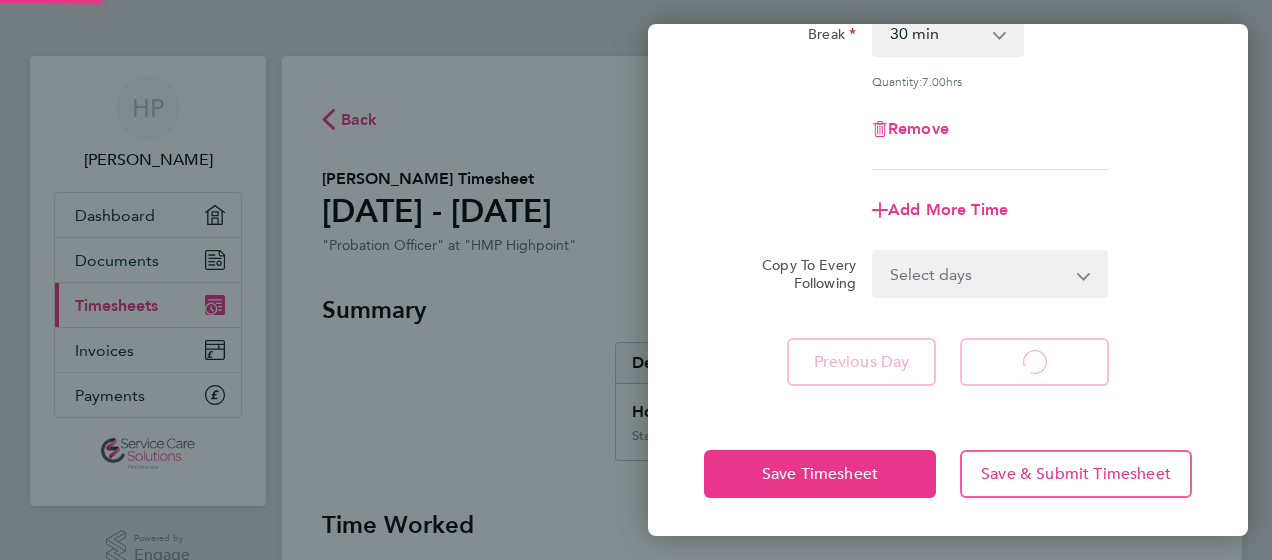 scroll, scrollTop: 312, scrollLeft: 0, axis: vertical 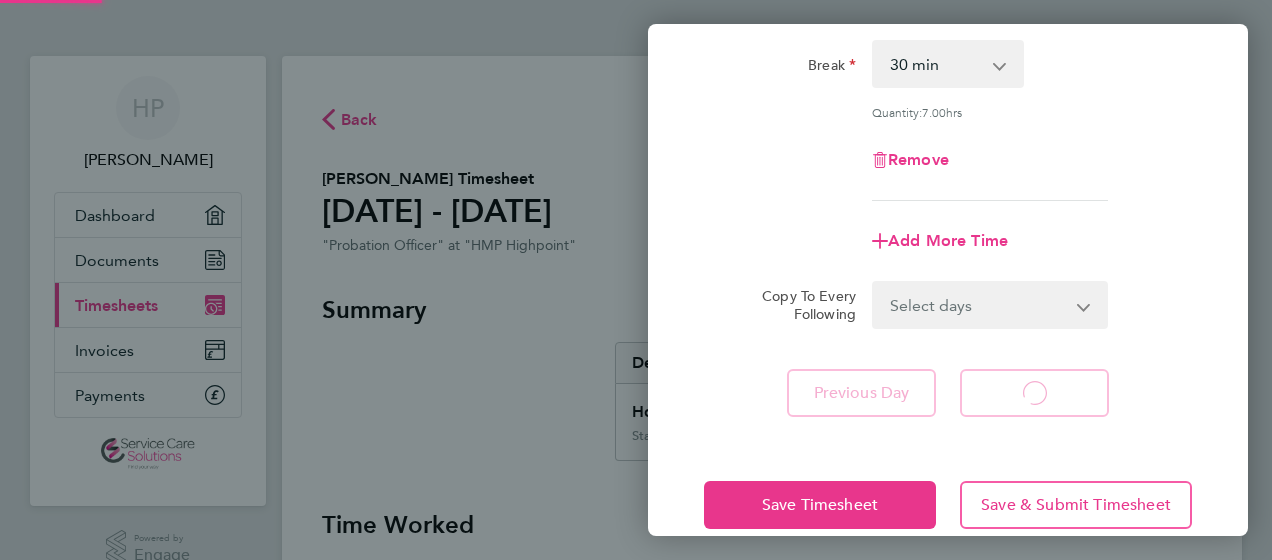 select on "30" 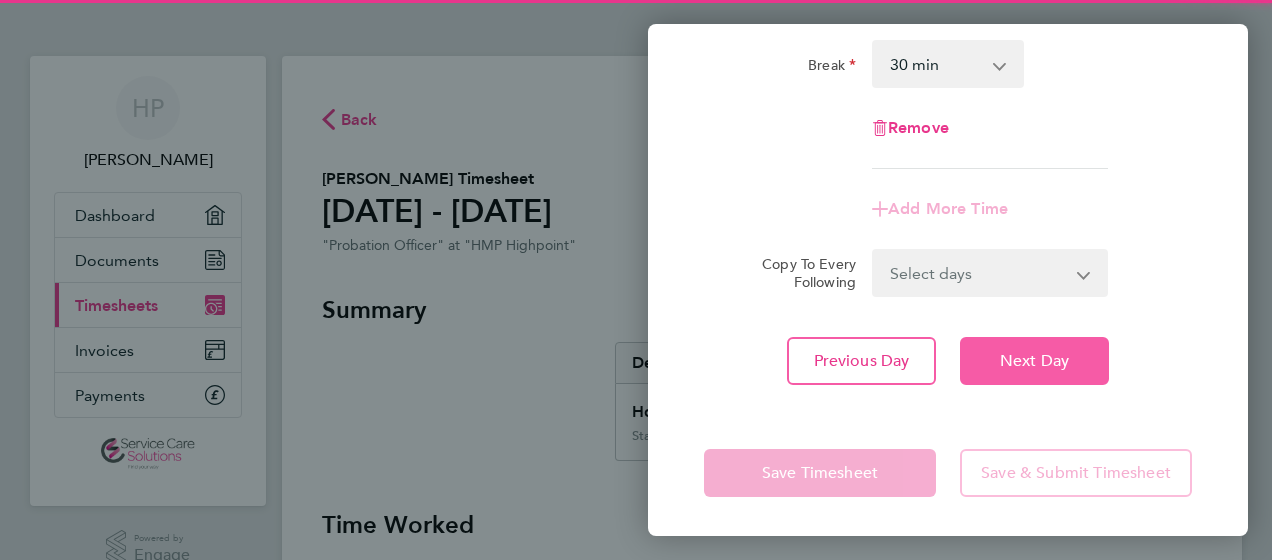 scroll, scrollTop: 0, scrollLeft: 0, axis: both 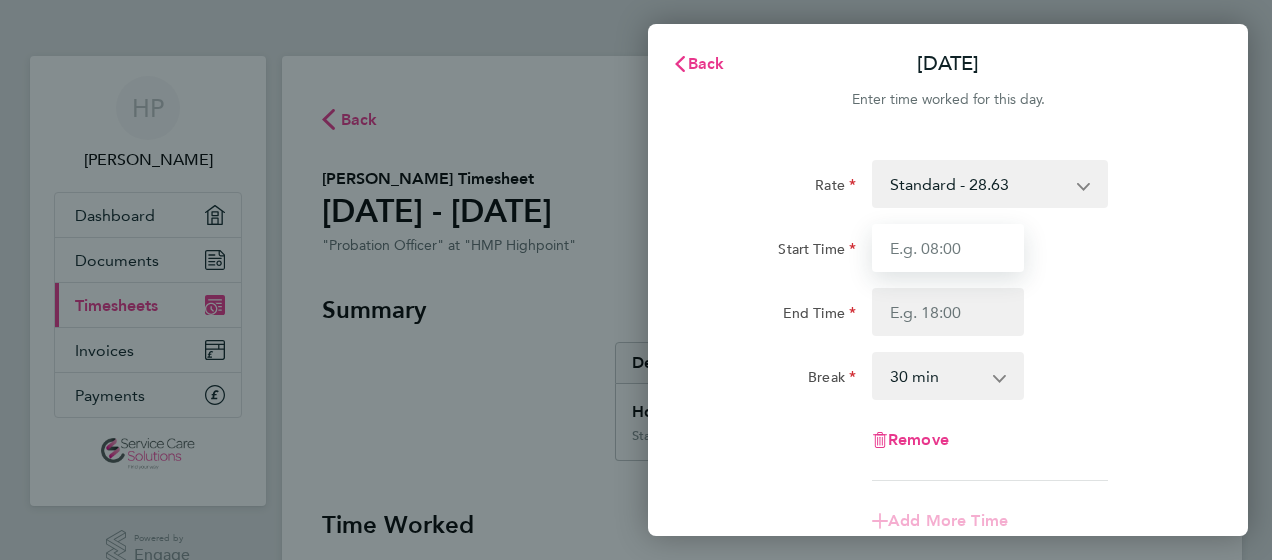 click on "Start Time" at bounding box center [948, 248] 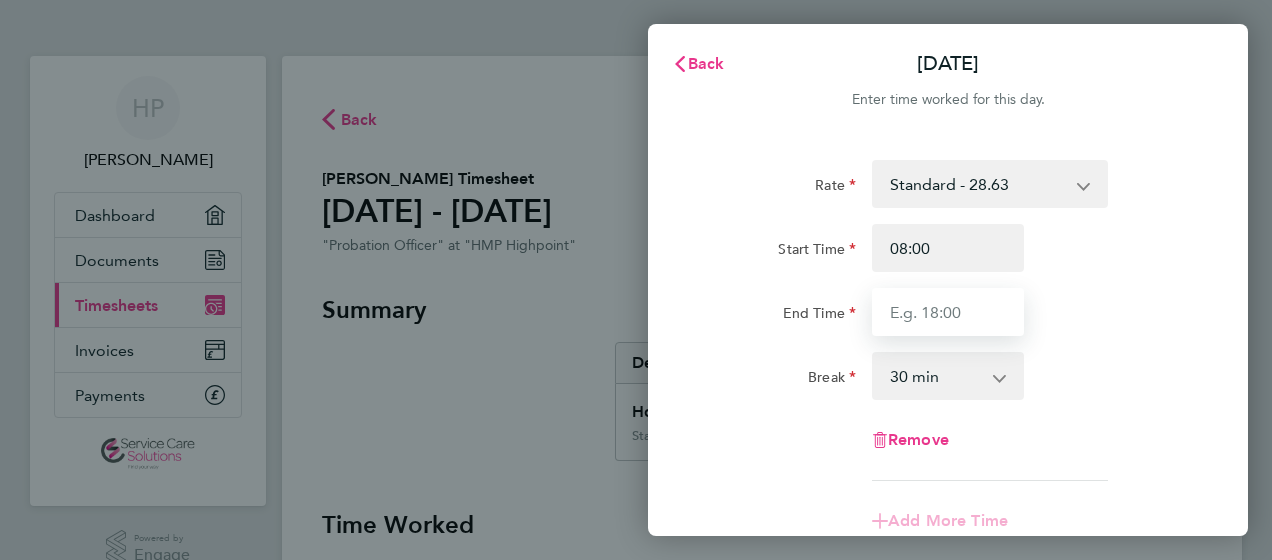 type on "15:30" 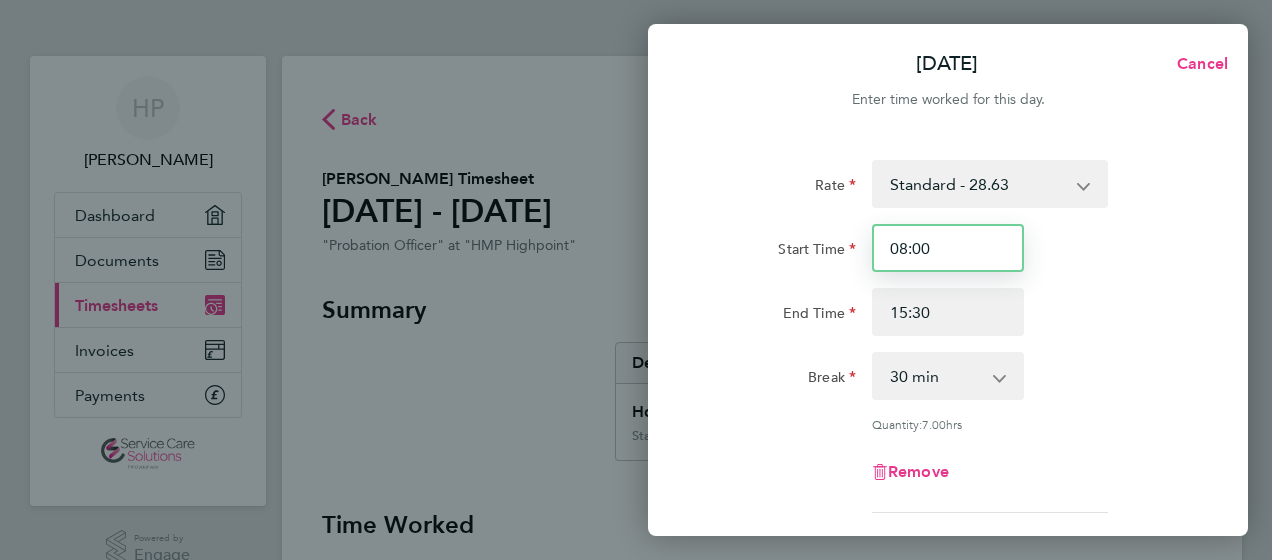 scroll, scrollTop: 343, scrollLeft: 0, axis: vertical 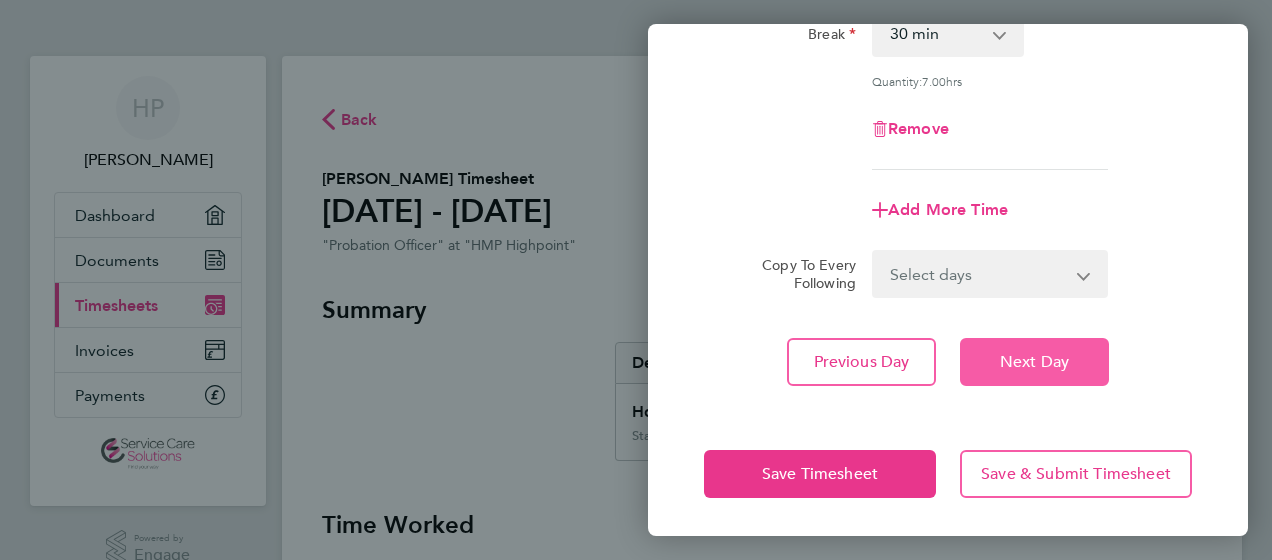 click on "Next Day" 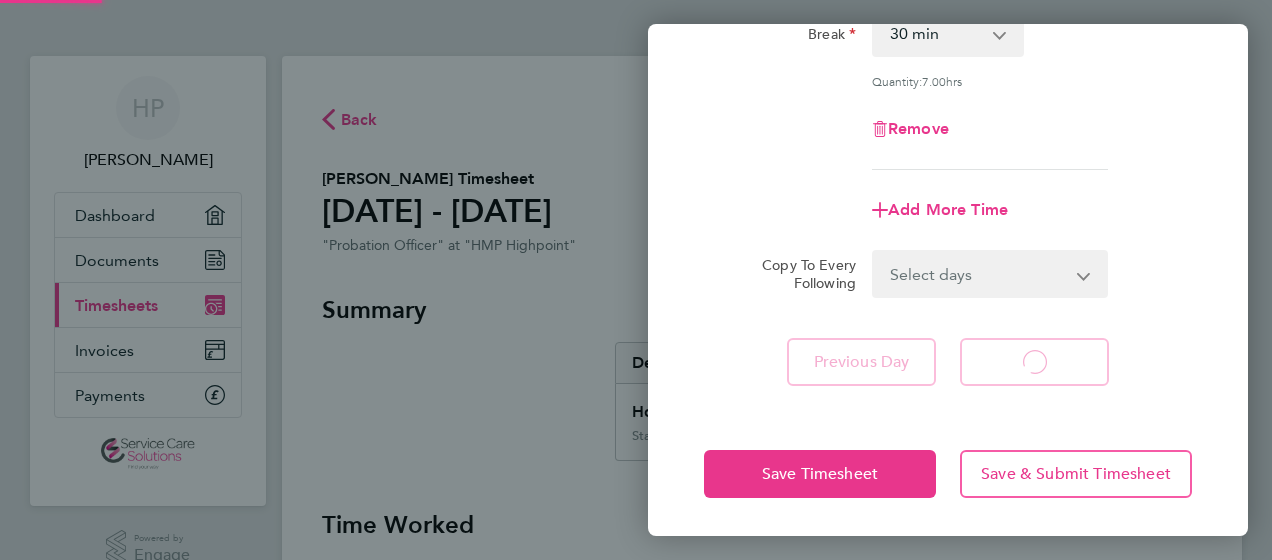 scroll, scrollTop: 312, scrollLeft: 0, axis: vertical 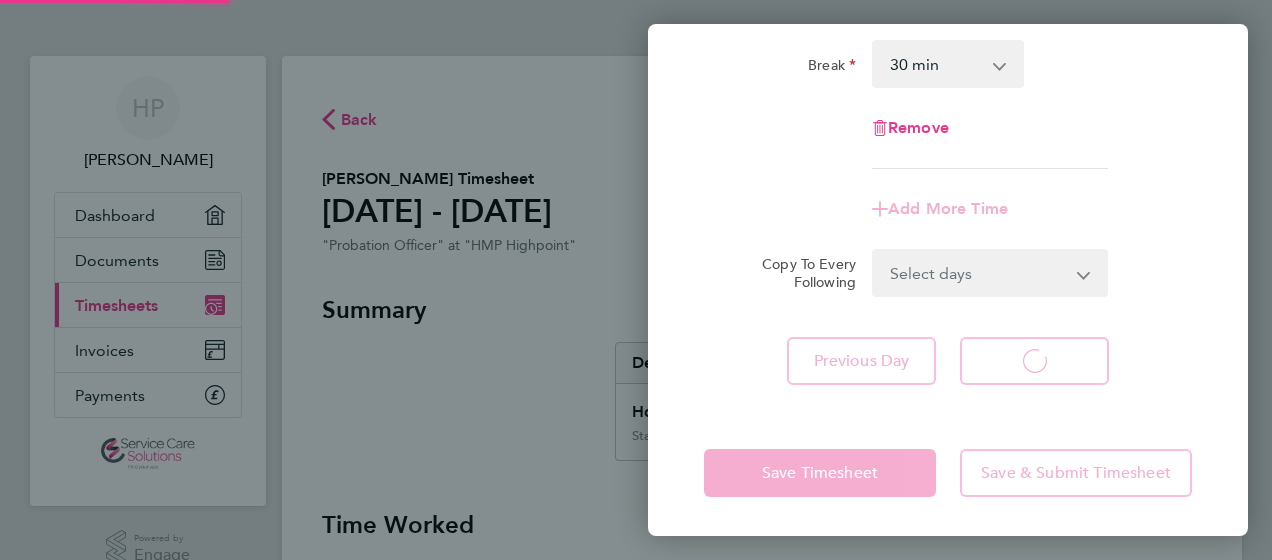 select on "30" 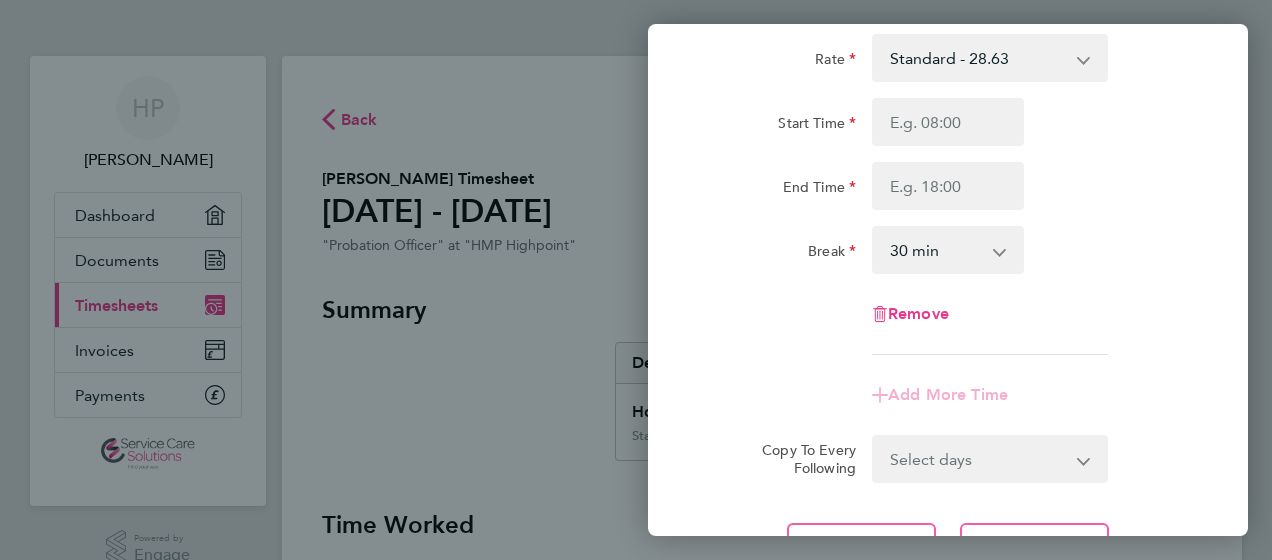 scroll, scrollTop: 0, scrollLeft: 0, axis: both 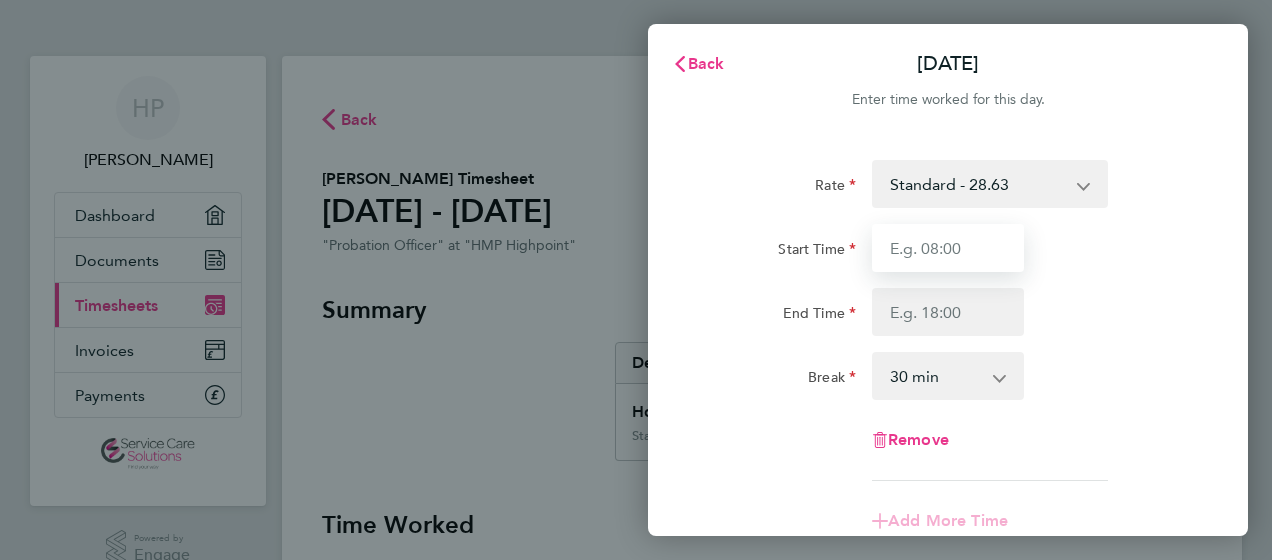 click on "Start Time" at bounding box center [948, 248] 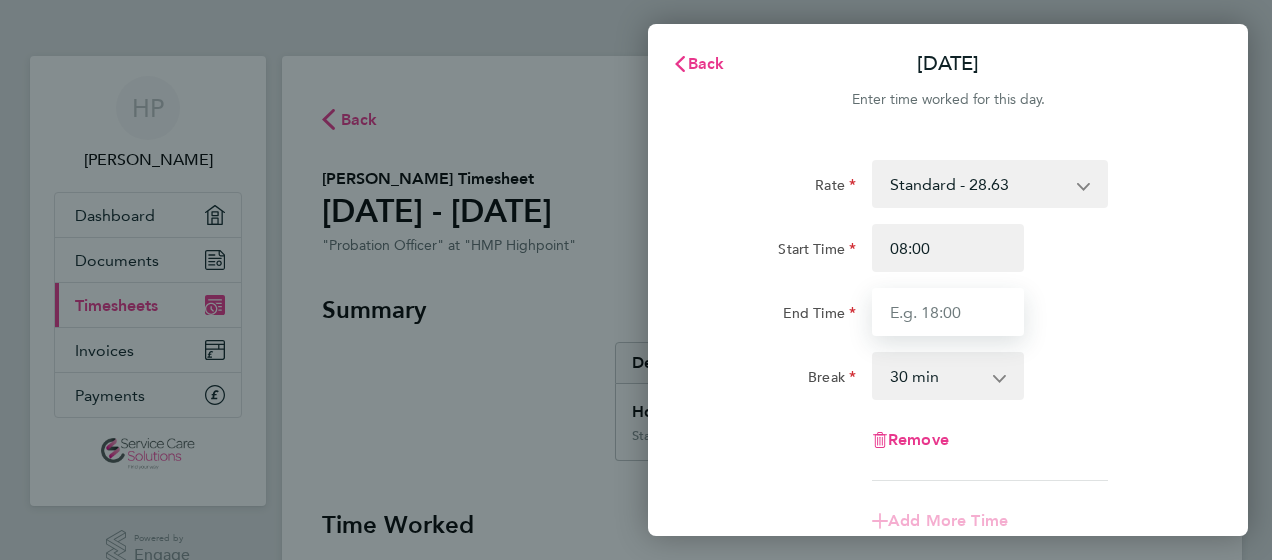 type on "15:30" 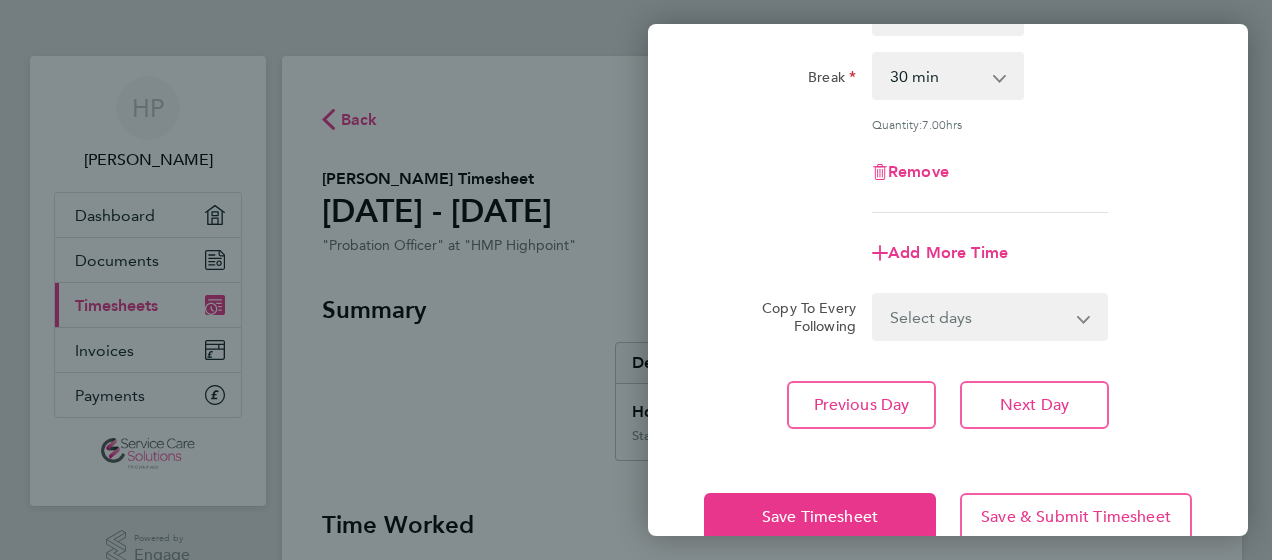 scroll, scrollTop: 343, scrollLeft: 0, axis: vertical 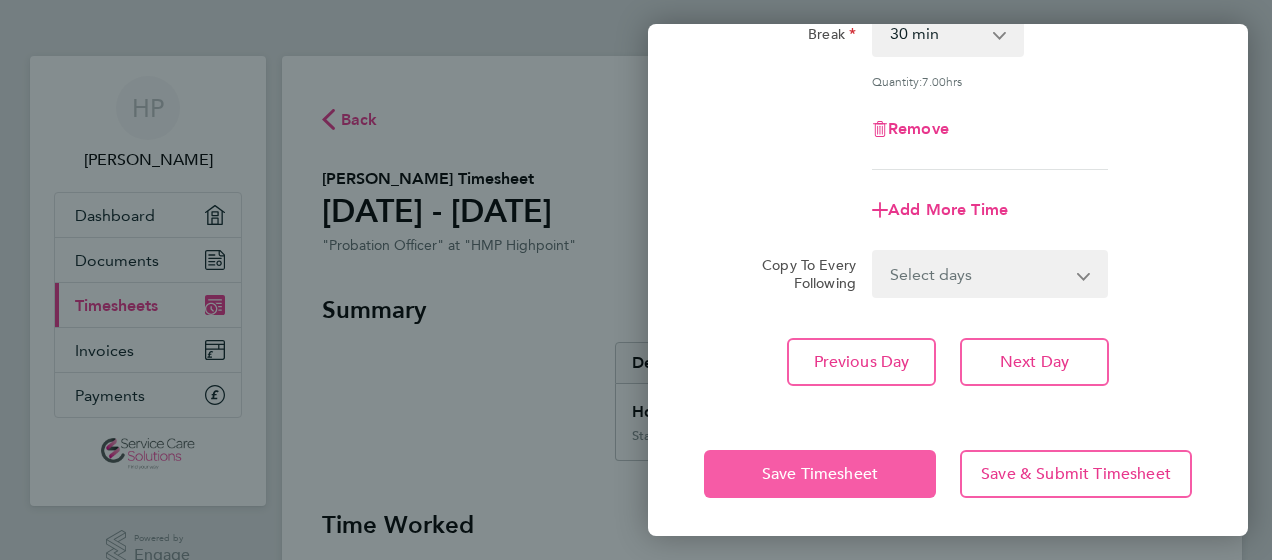 click on "Save Timesheet" 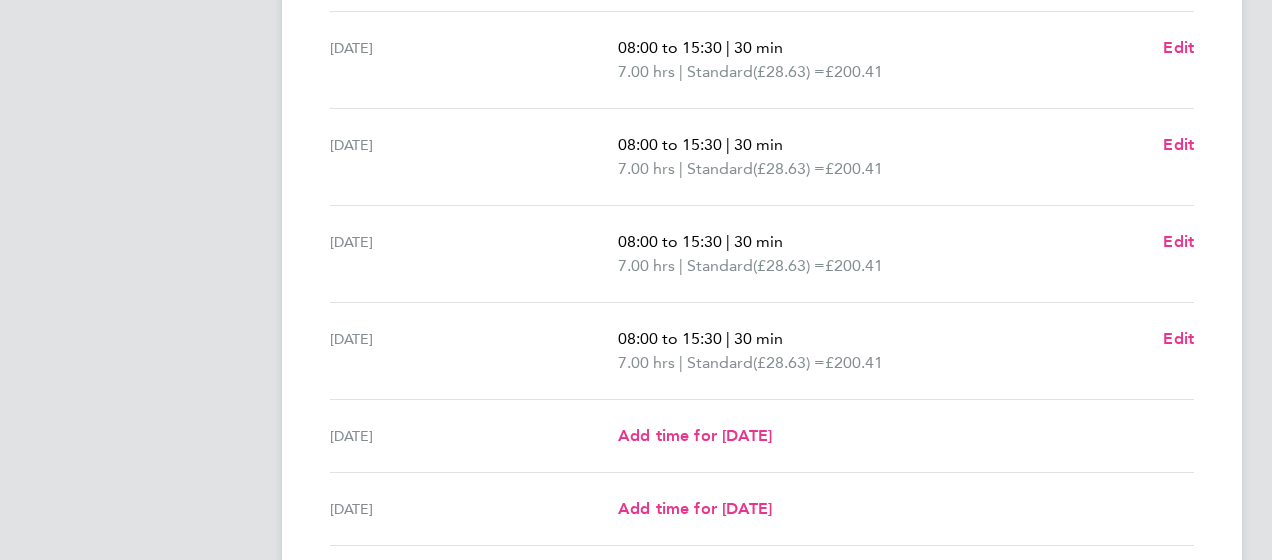 scroll, scrollTop: 801, scrollLeft: 0, axis: vertical 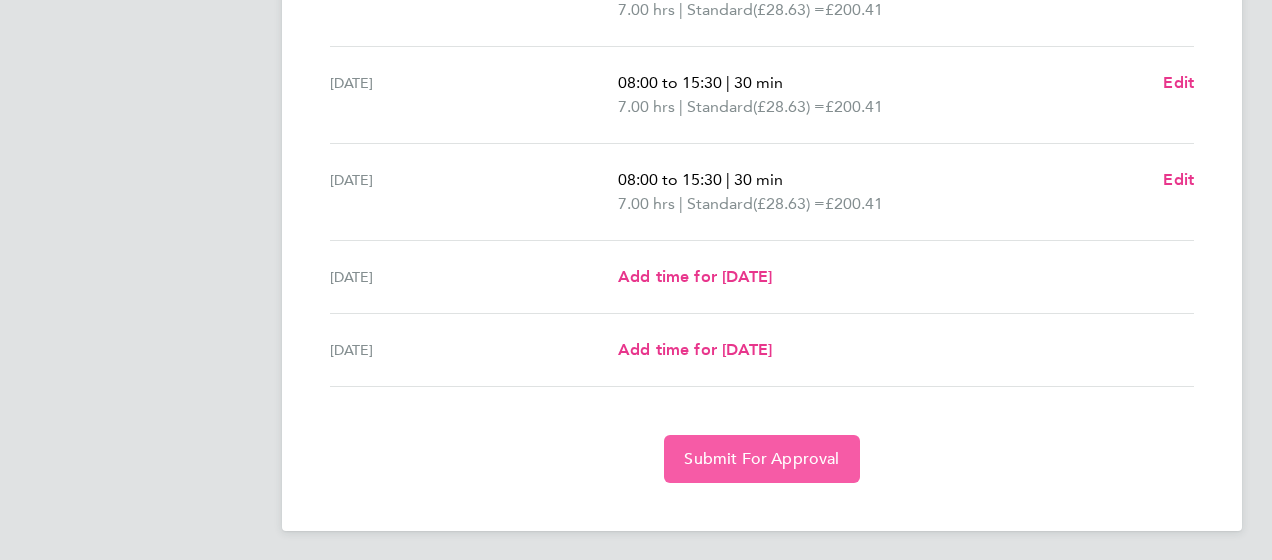 click on "Submit For Approval" 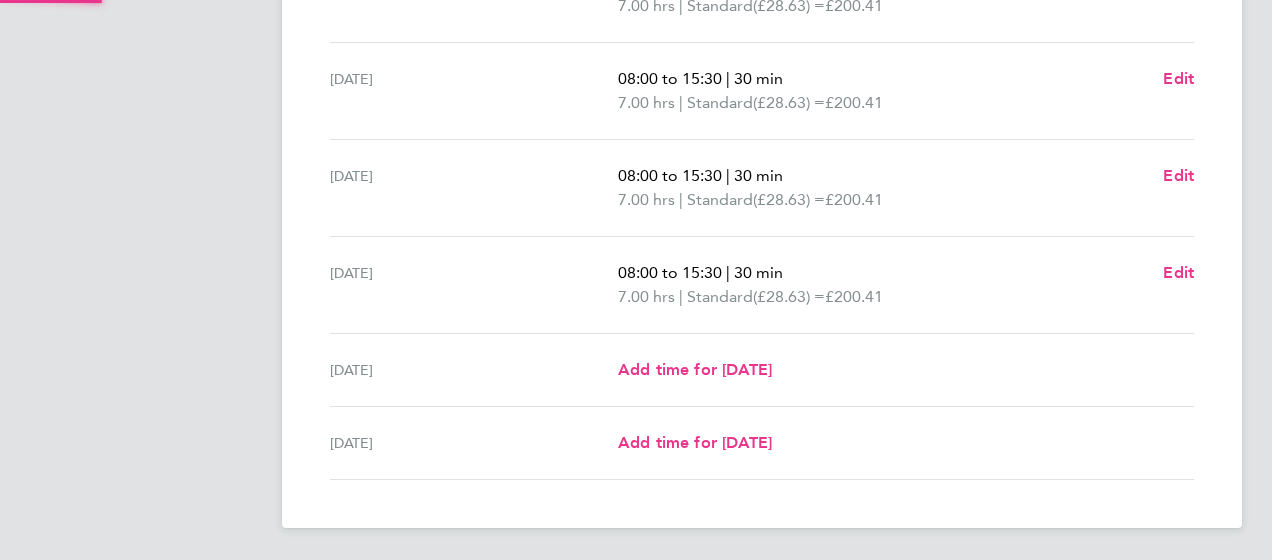 scroll, scrollTop: 705, scrollLeft: 0, axis: vertical 